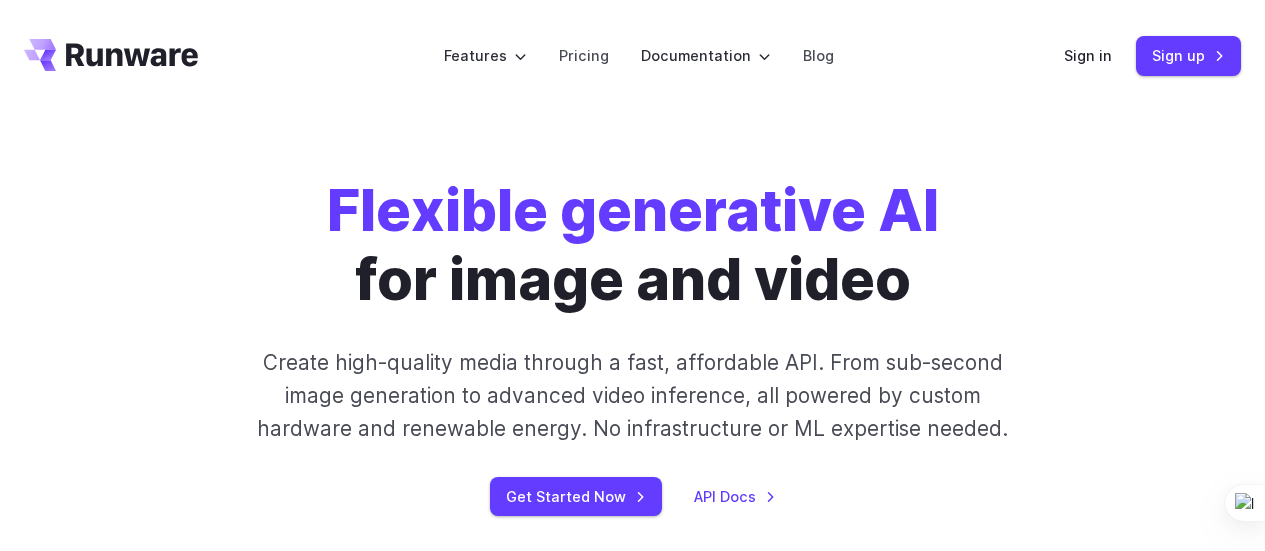 click on "Sign in" at bounding box center (1088, 55) 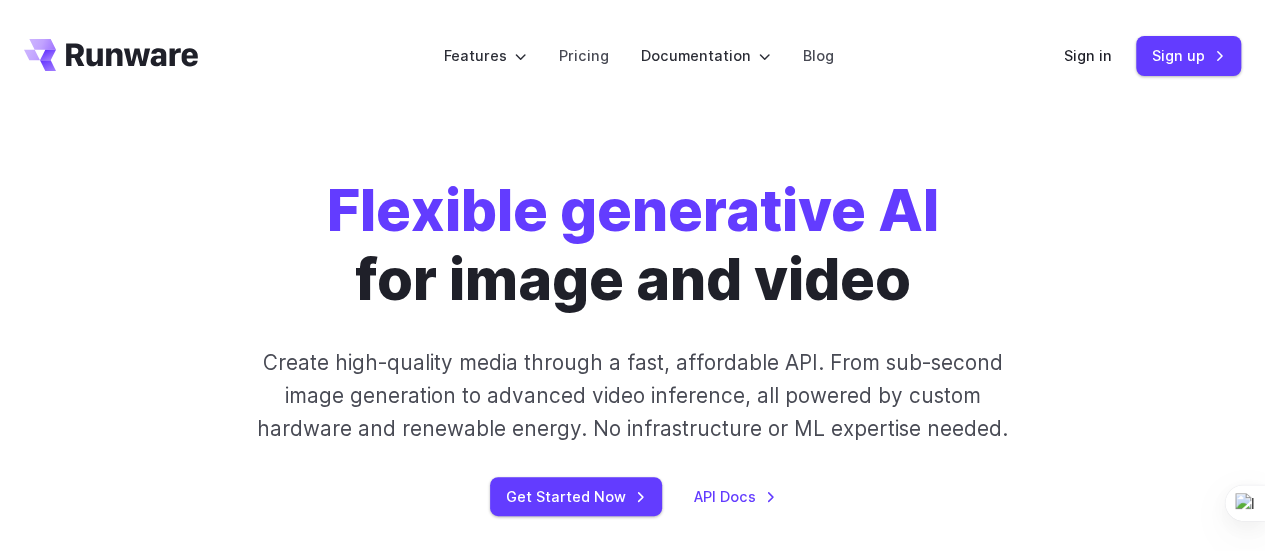 scroll, scrollTop: 0, scrollLeft: 0, axis: both 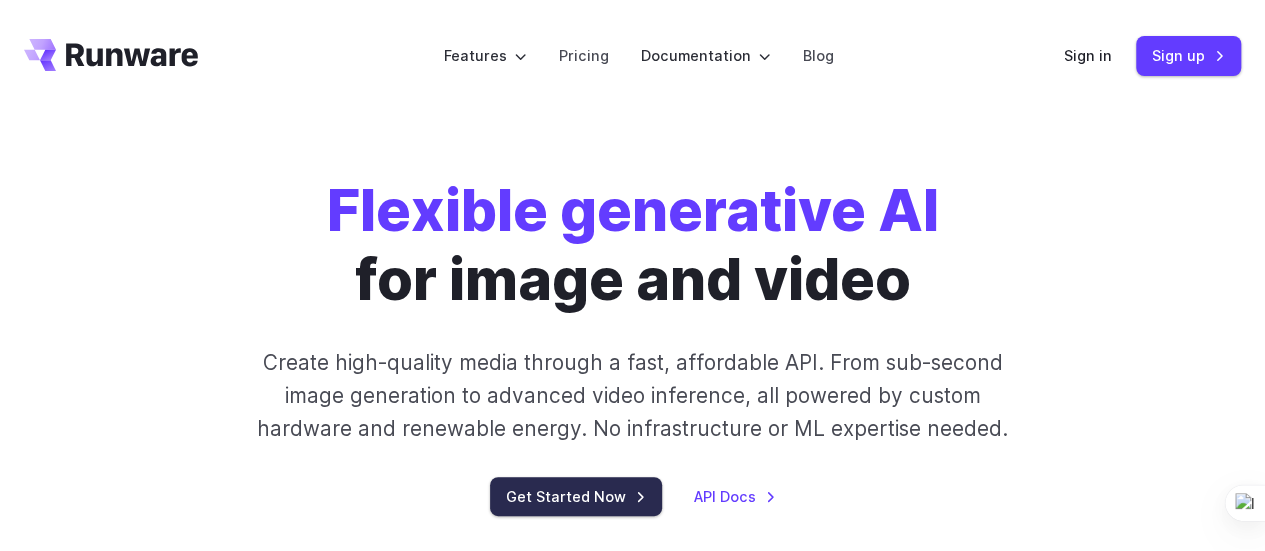 click on "Get Started Now" at bounding box center [576, 496] 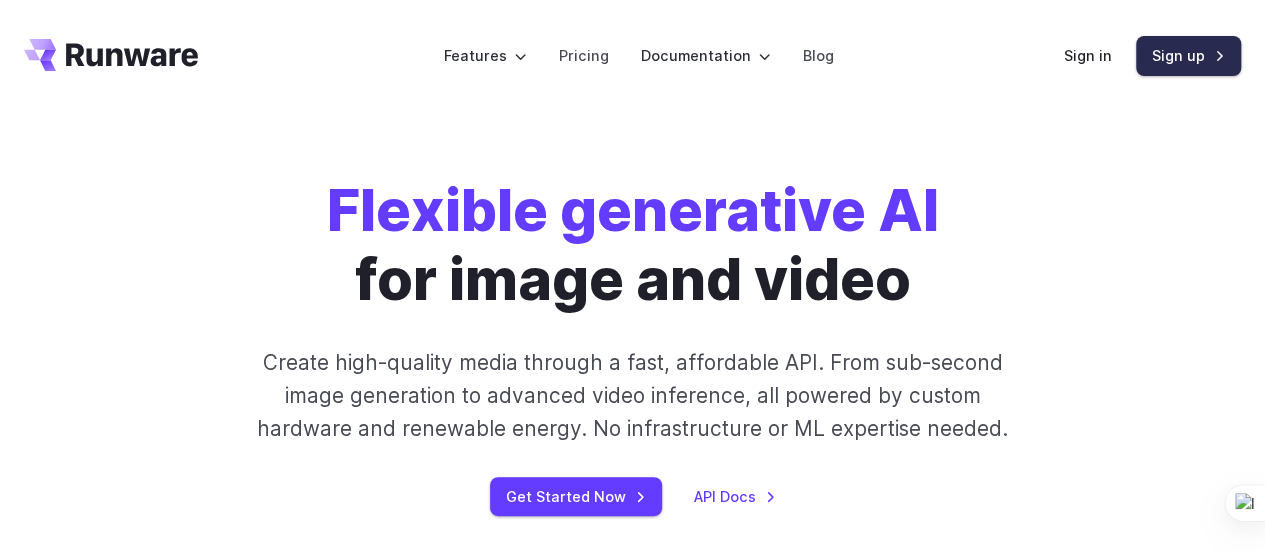 click on "Sign up" at bounding box center [1188, 55] 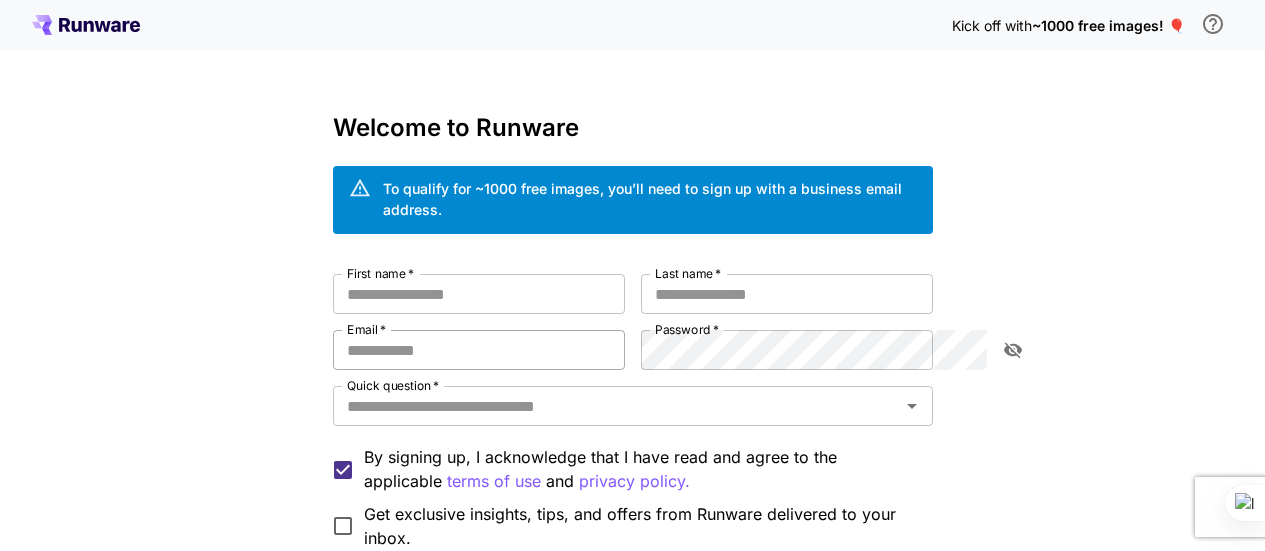 scroll, scrollTop: 0, scrollLeft: 0, axis: both 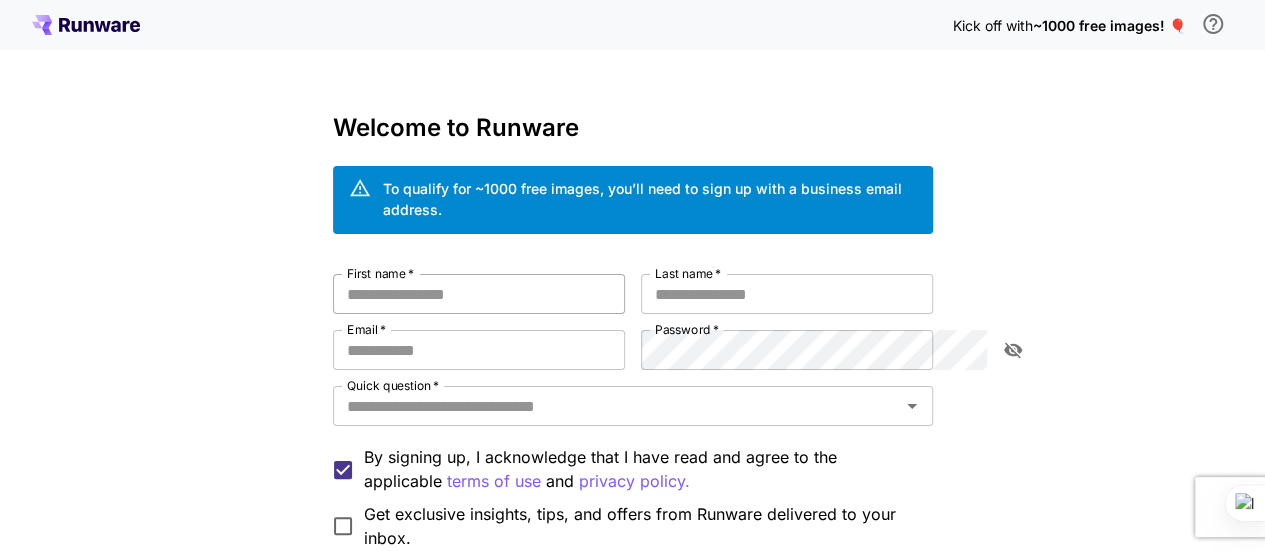 click on "First name   *" at bounding box center [479, 294] 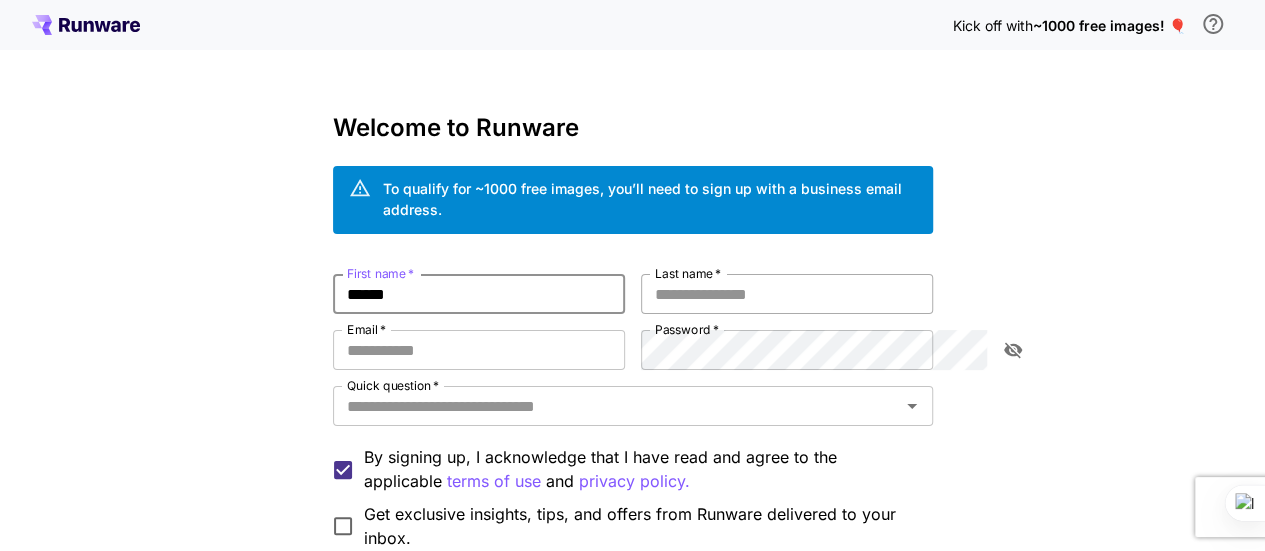 type on "******" 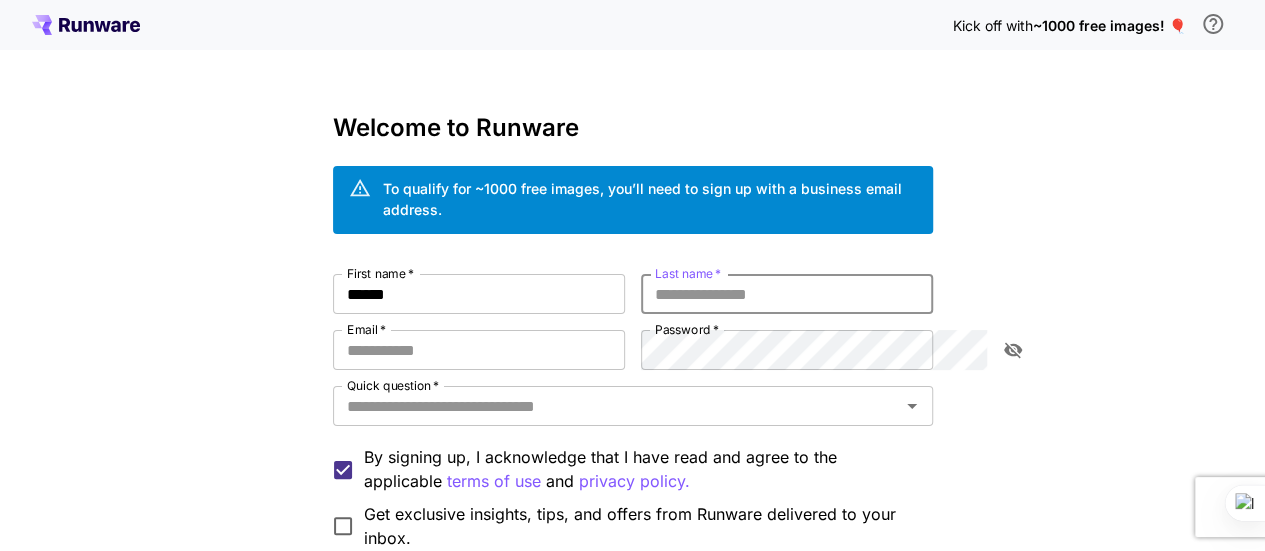 click on "Last name   *" at bounding box center (787, 294) 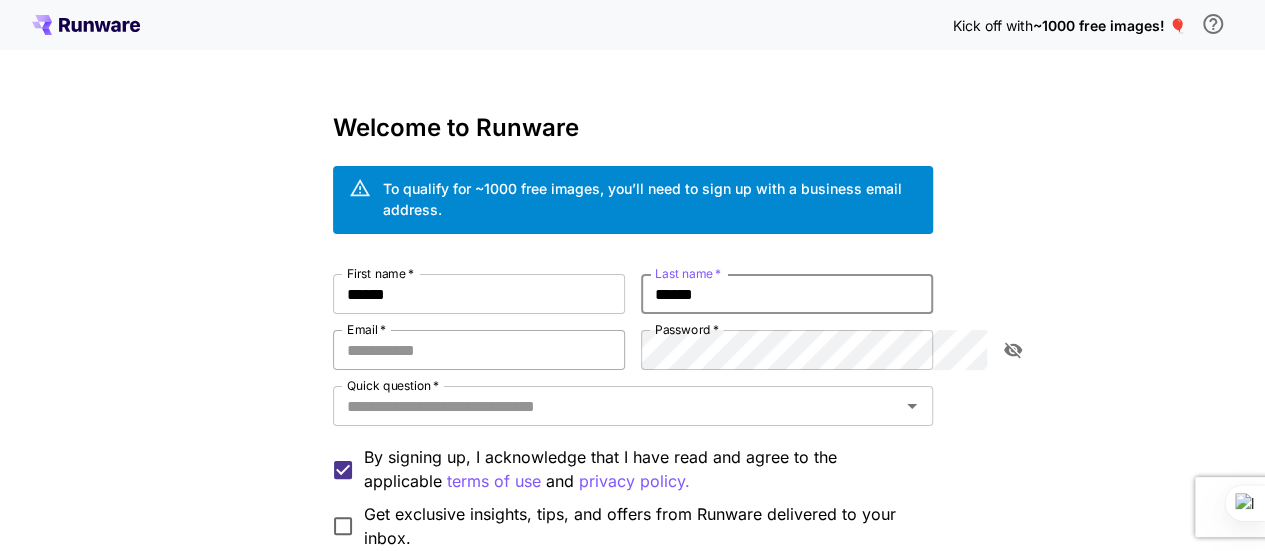 type on "******" 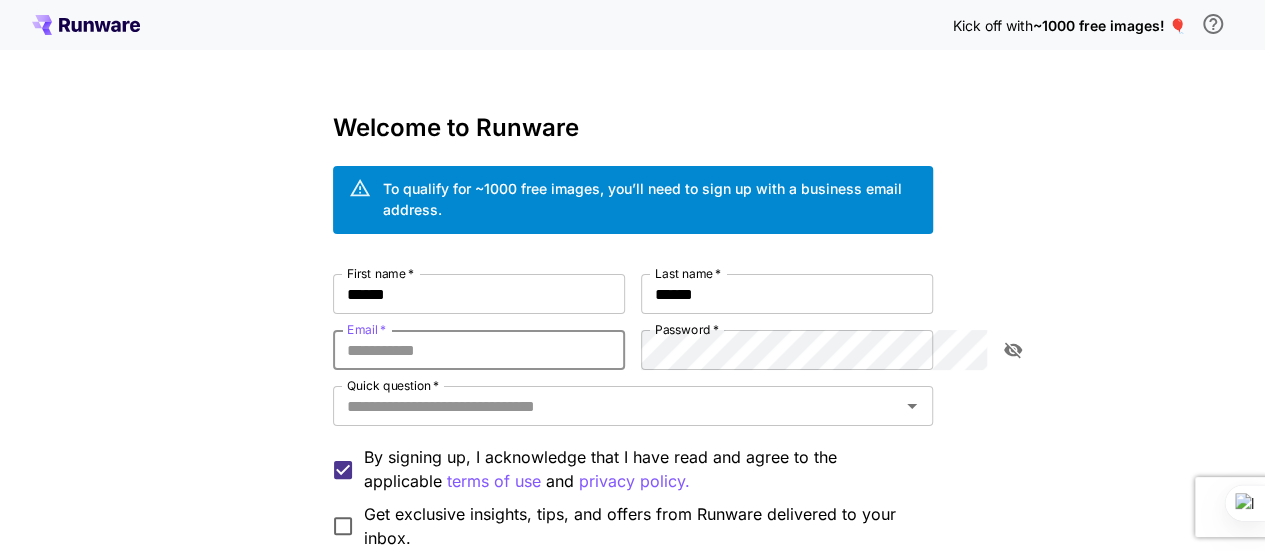 type on "**********" 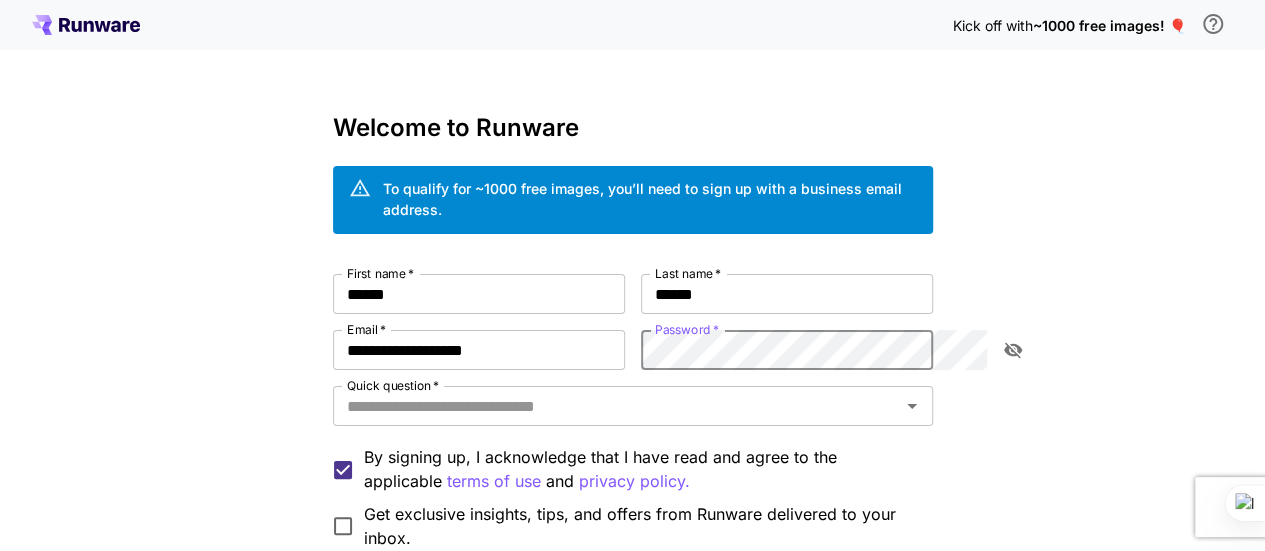 click 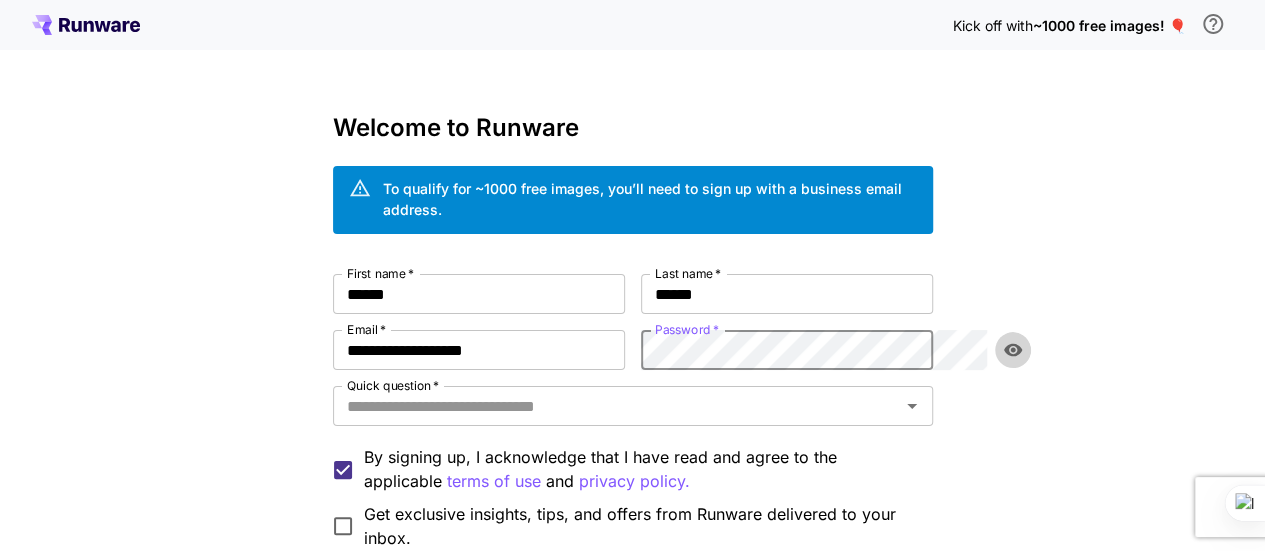 click 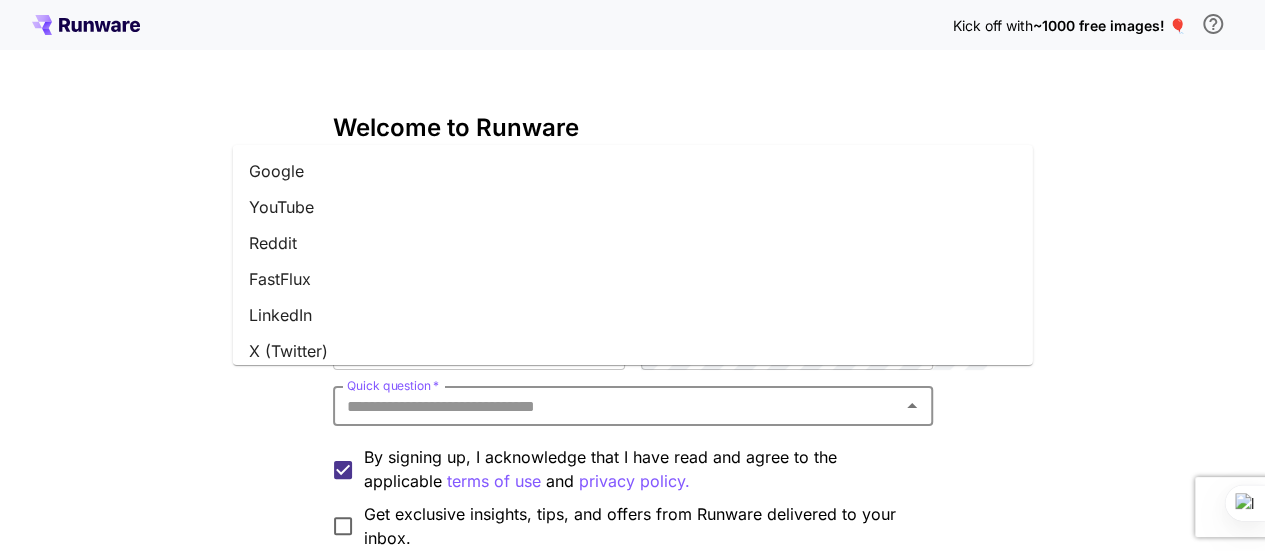 click on "Quick question   *" at bounding box center [616, 406] 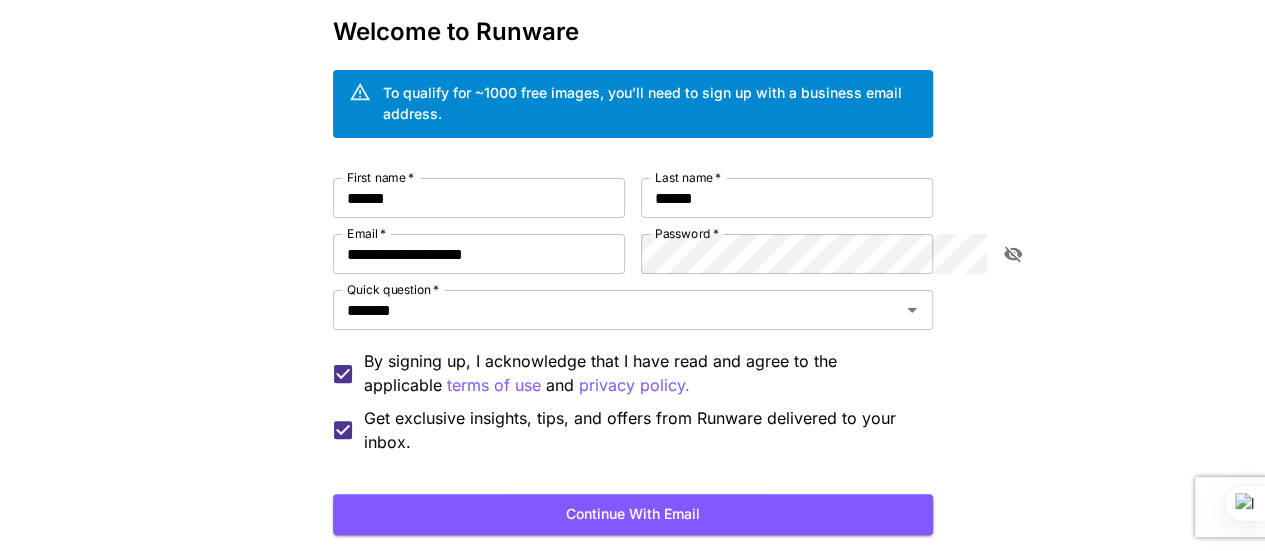 scroll, scrollTop: 200, scrollLeft: 0, axis: vertical 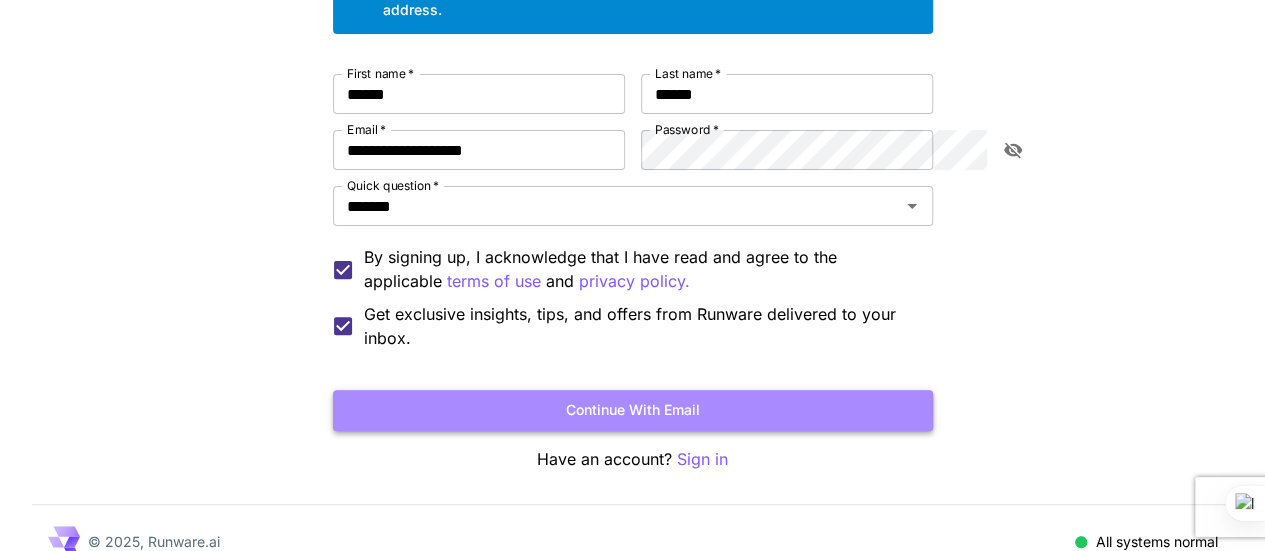 click on "Continue with email" at bounding box center (633, 410) 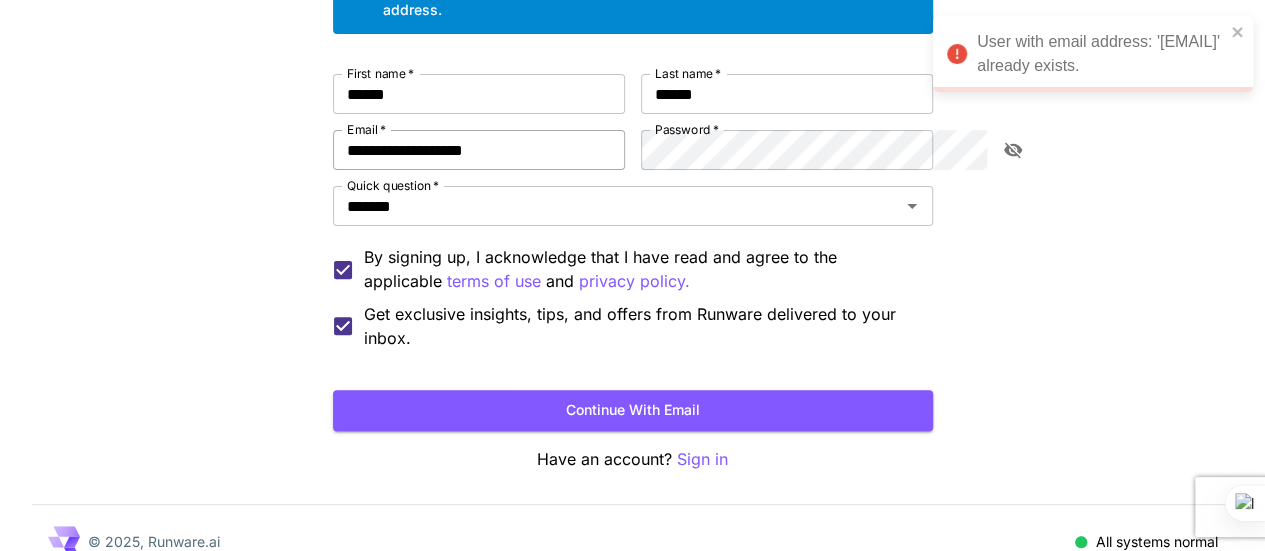 scroll, scrollTop: 0, scrollLeft: 0, axis: both 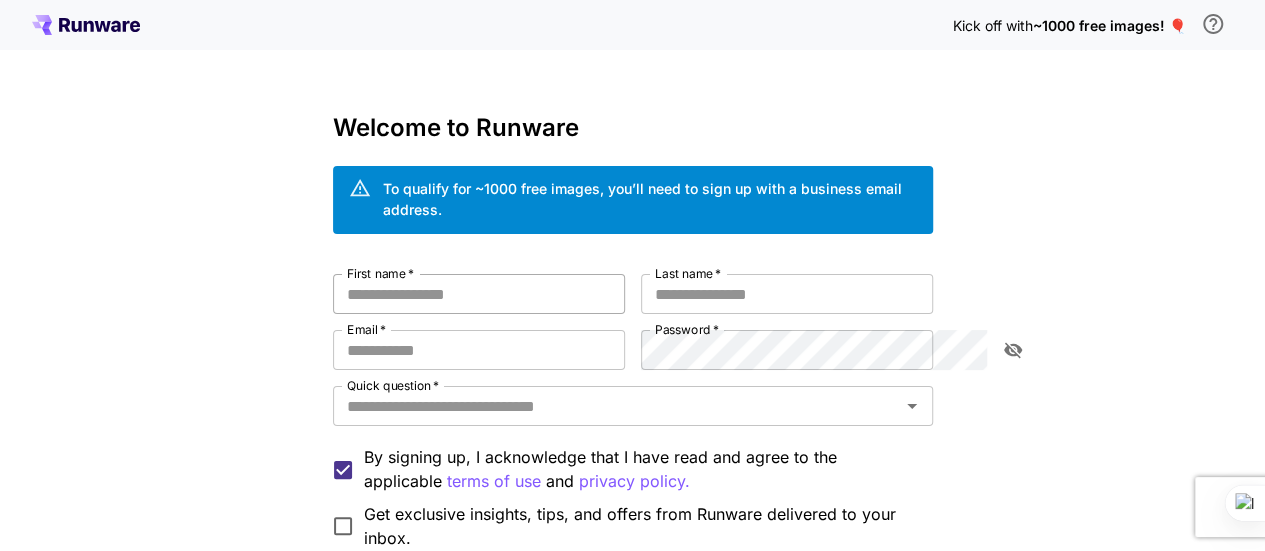 click on "First name   *" at bounding box center (479, 294) 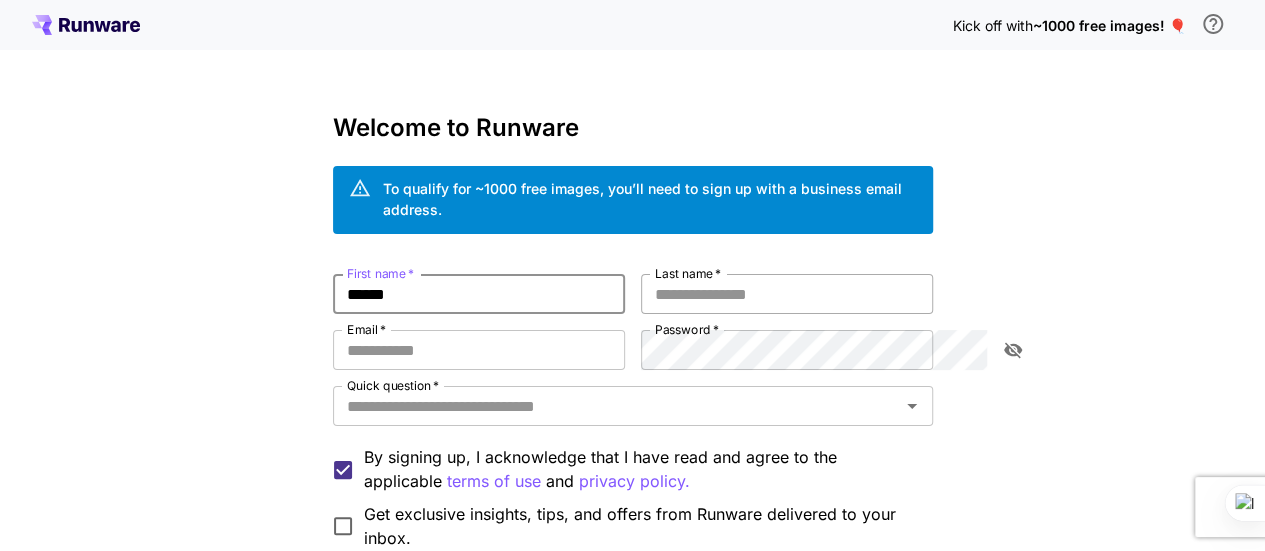 type on "******" 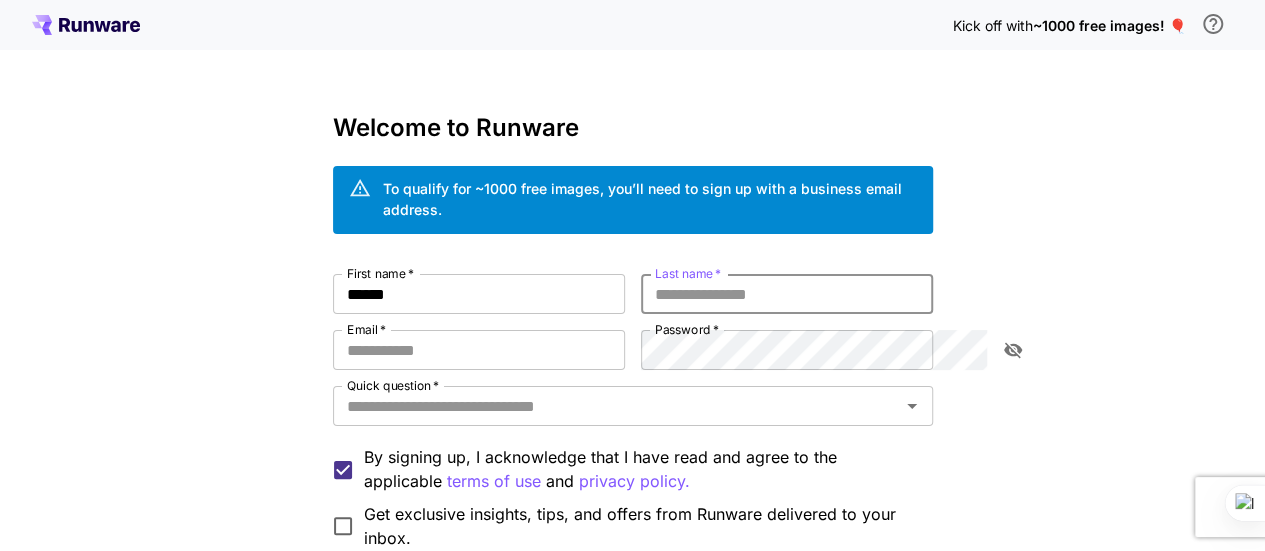 click on "Last name   *" at bounding box center [787, 294] 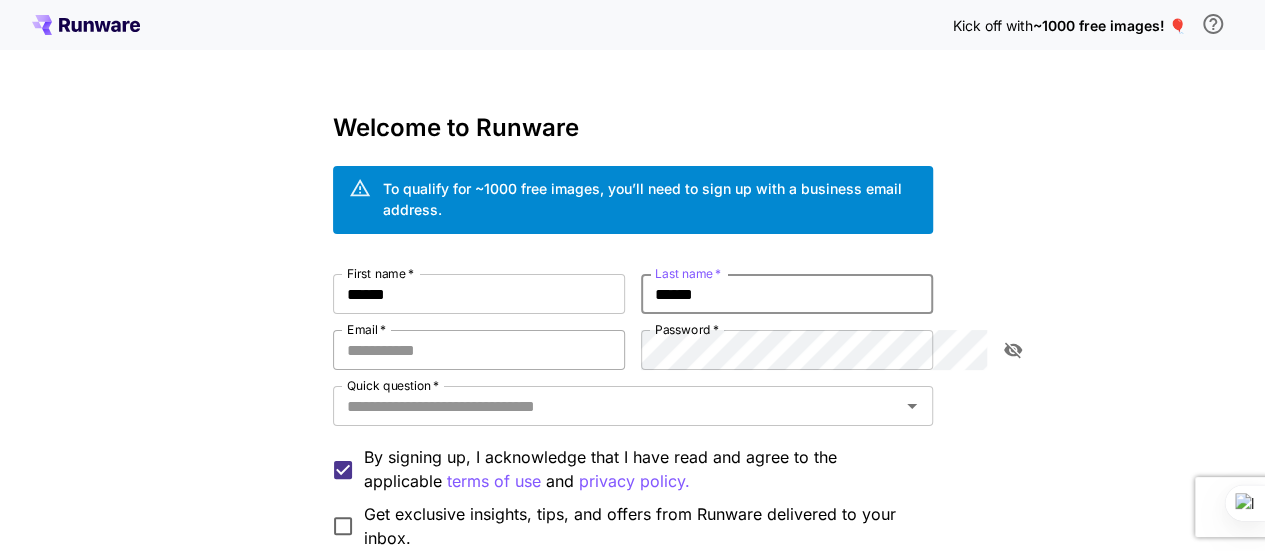 type on "******" 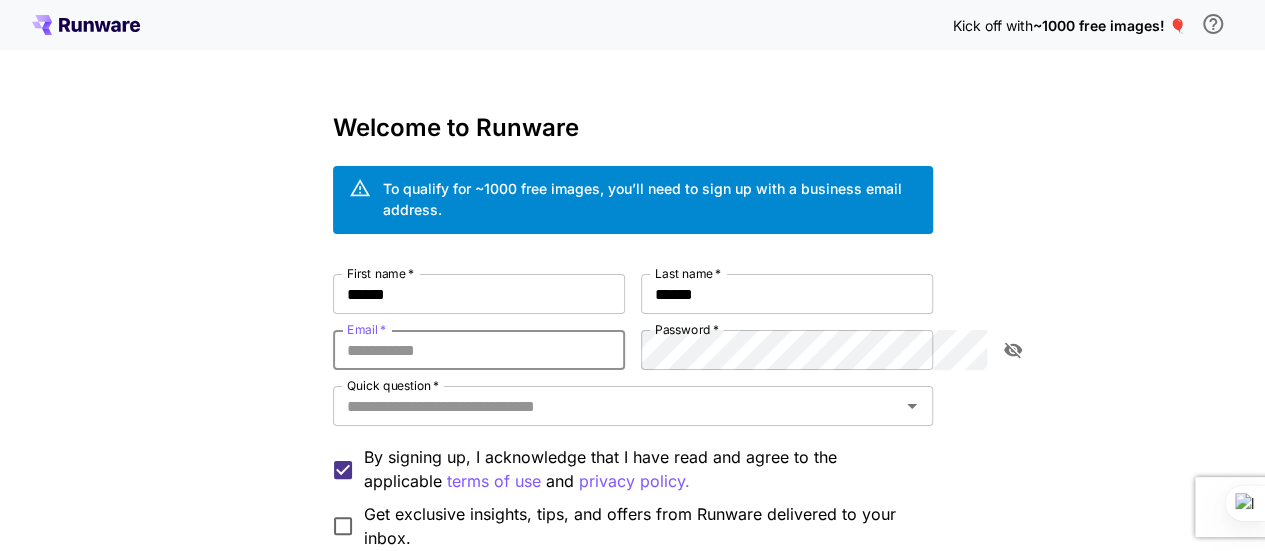 click on "Email   *" at bounding box center (479, 350) 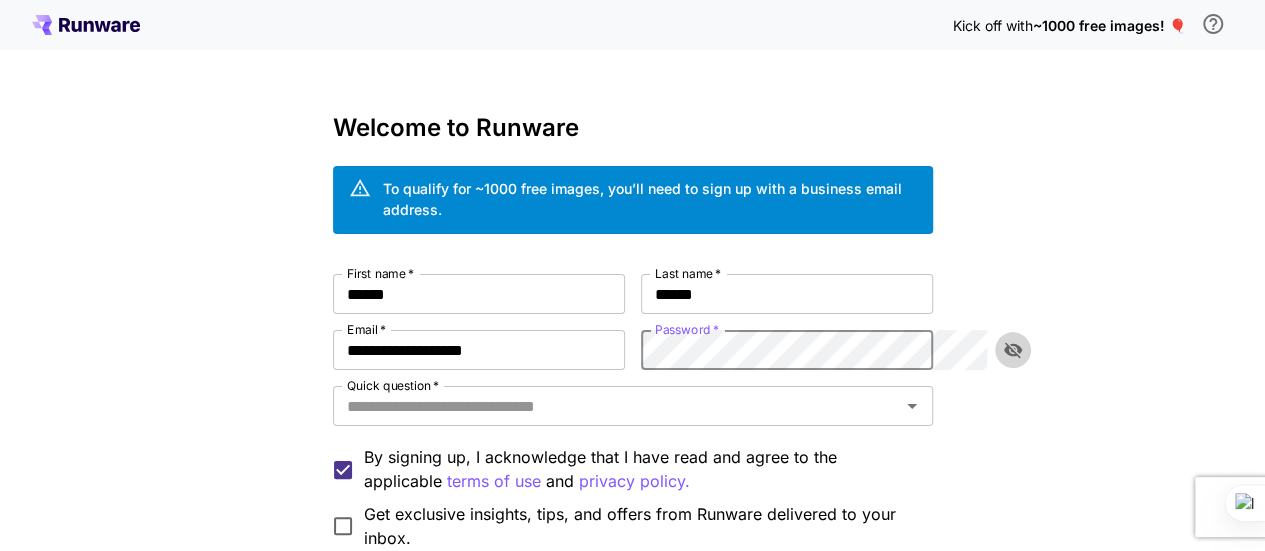 click 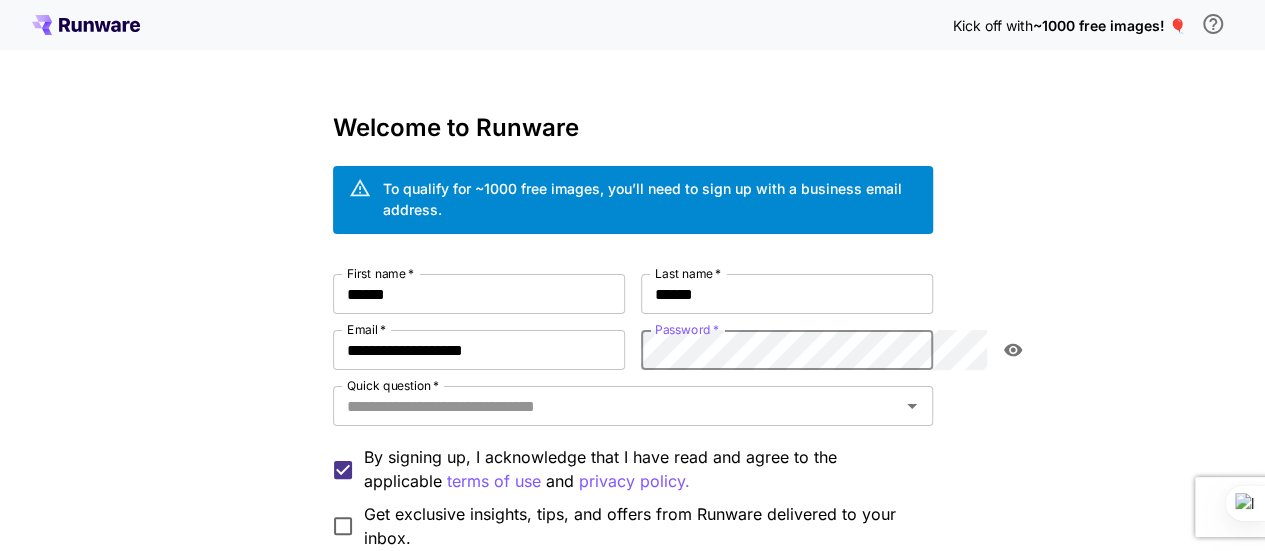 click 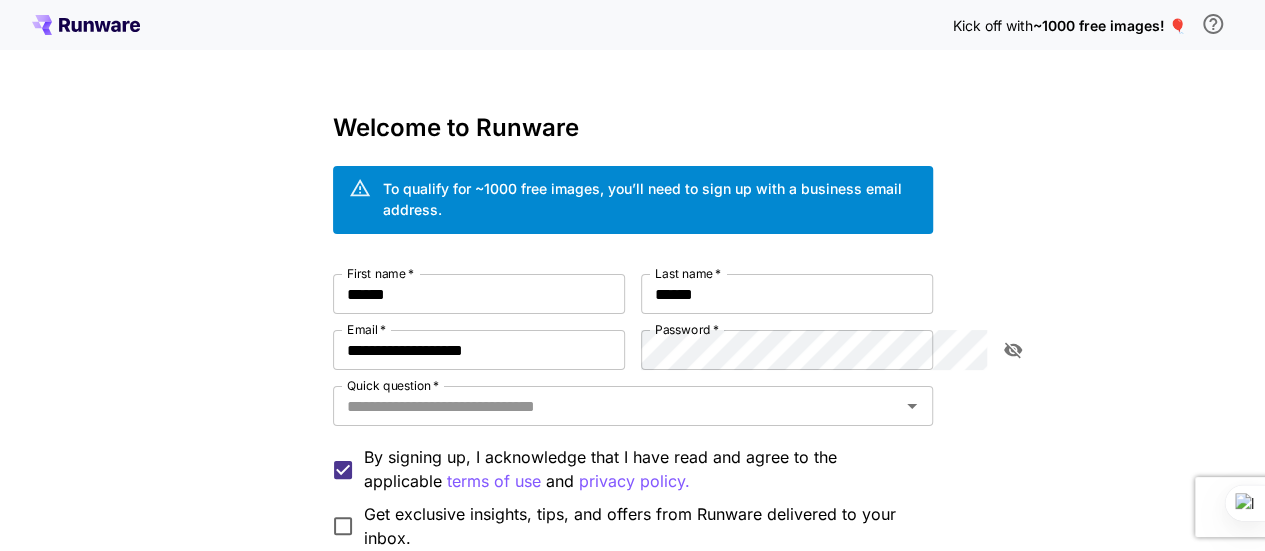 click on "First name   * [NAME] First name   * Last name   * [NAME] Last name   * Email   * [EMAIL] Email   * Password   * Password   * Quick question   * Quick question   * By signing up, I acknowledge that I have read and agree to the applicable   terms of use     and   privacy policy.   Get exclusive insights, tips, and offers from Runware delivered to your inbox." at bounding box center [633, 412] 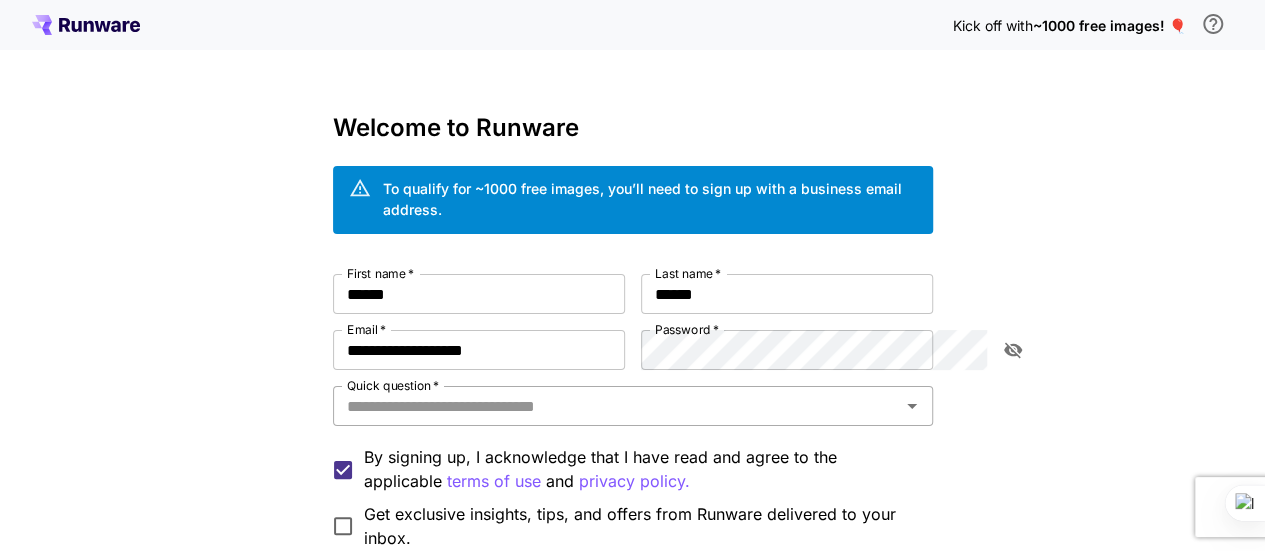 click on "Quick question   *" at bounding box center (616, 406) 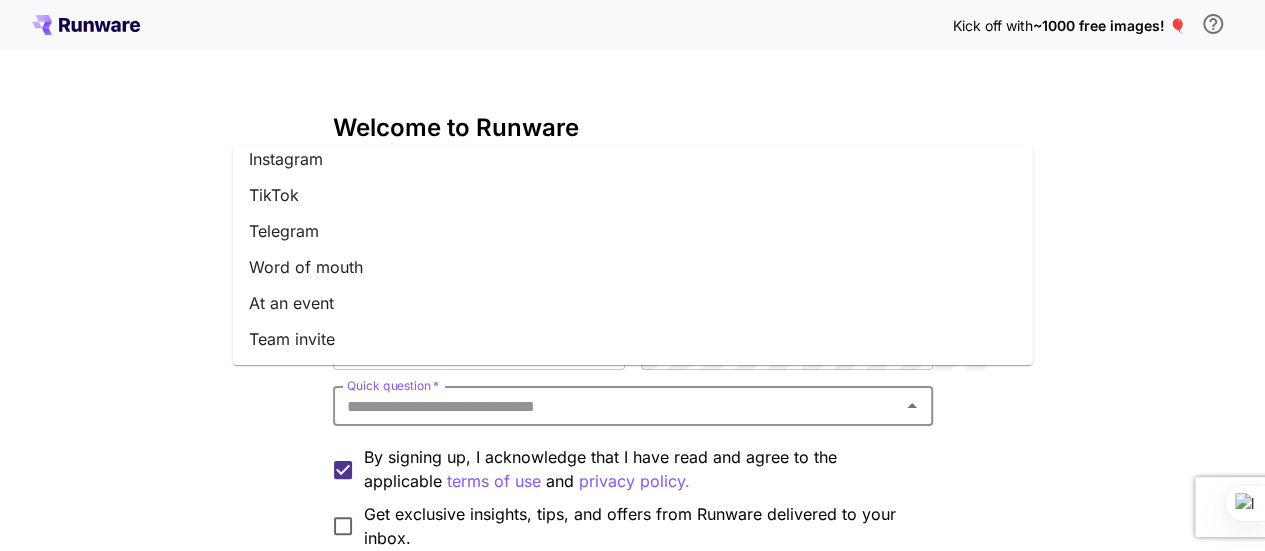 scroll, scrollTop: 304, scrollLeft: 0, axis: vertical 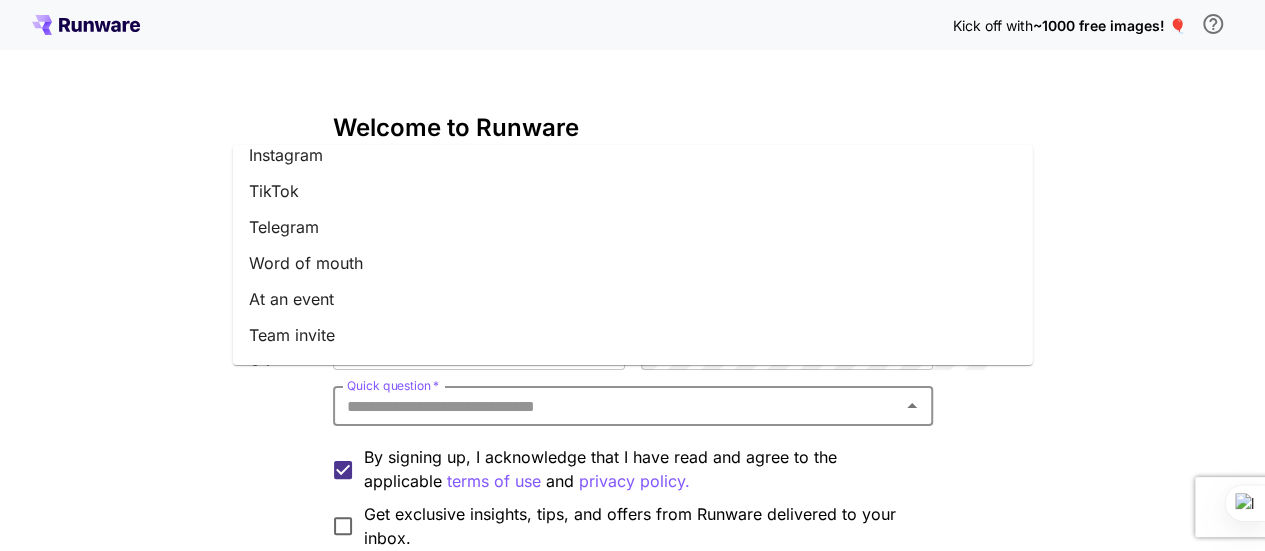 click on "At an event" at bounding box center [633, 299] 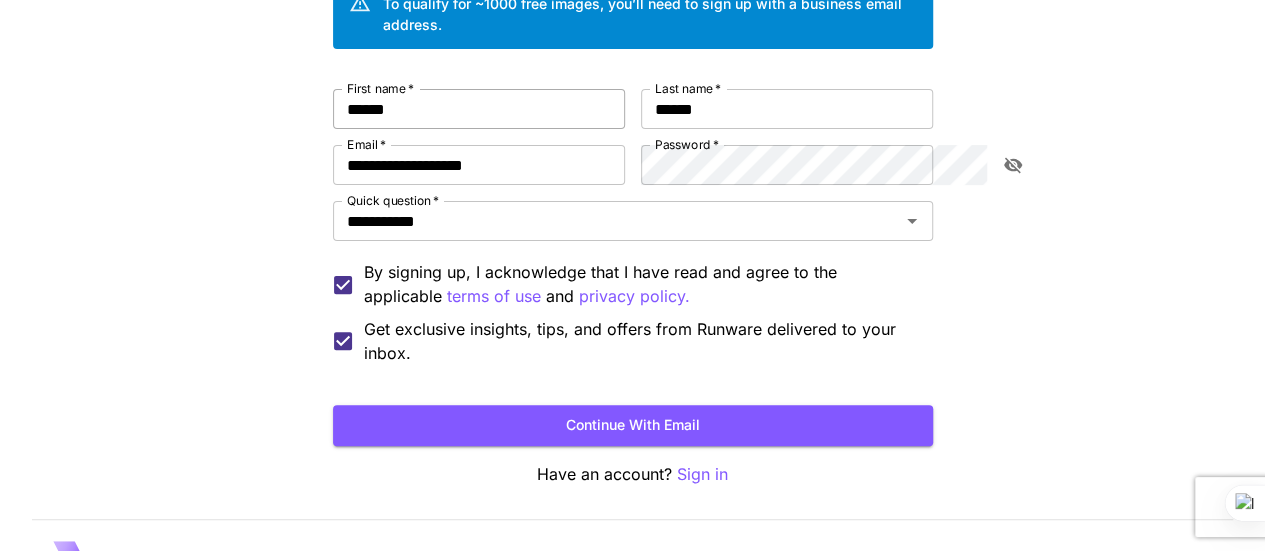 scroll, scrollTop: 188, scrollLeft: 0, axis: vertical 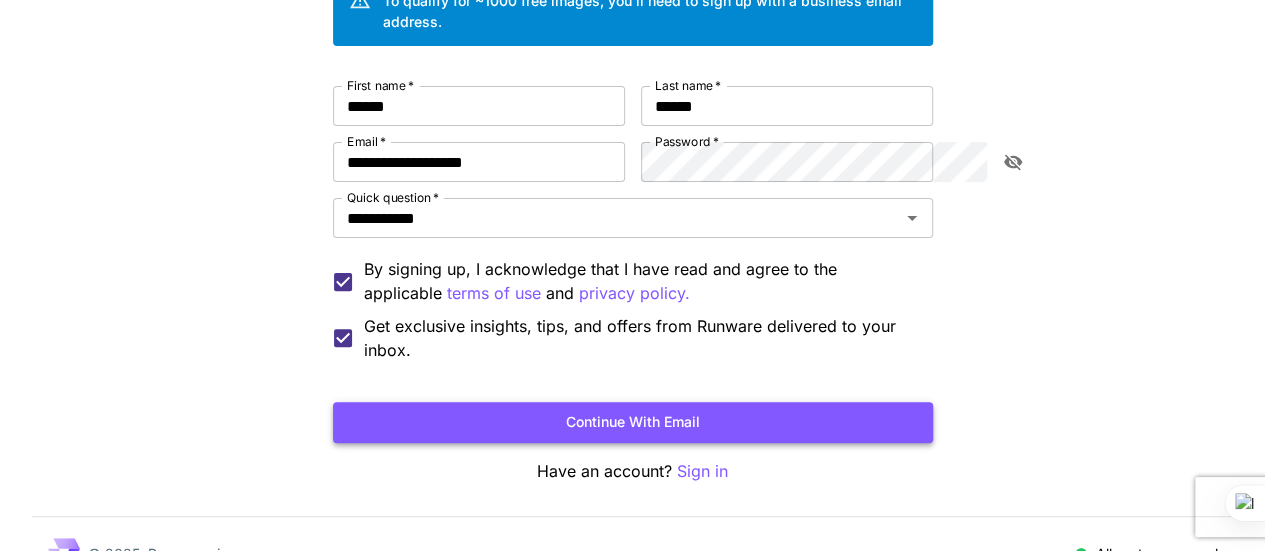 click on "Continue with email" at bounding box center [633, 422] 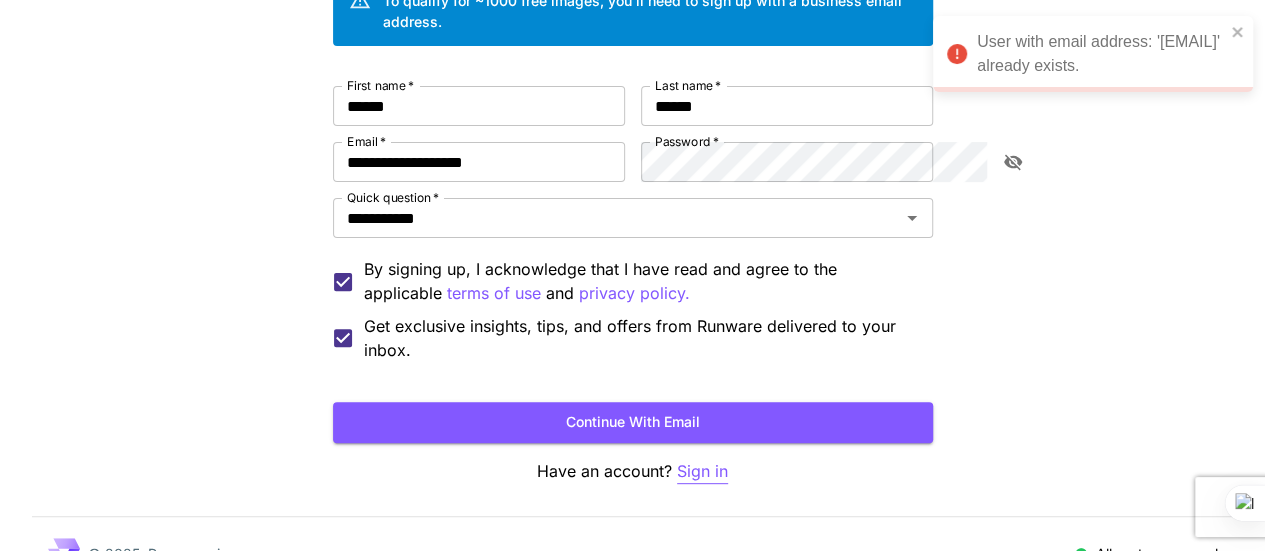 click on "Sign in" at bounding box center (702, 471) 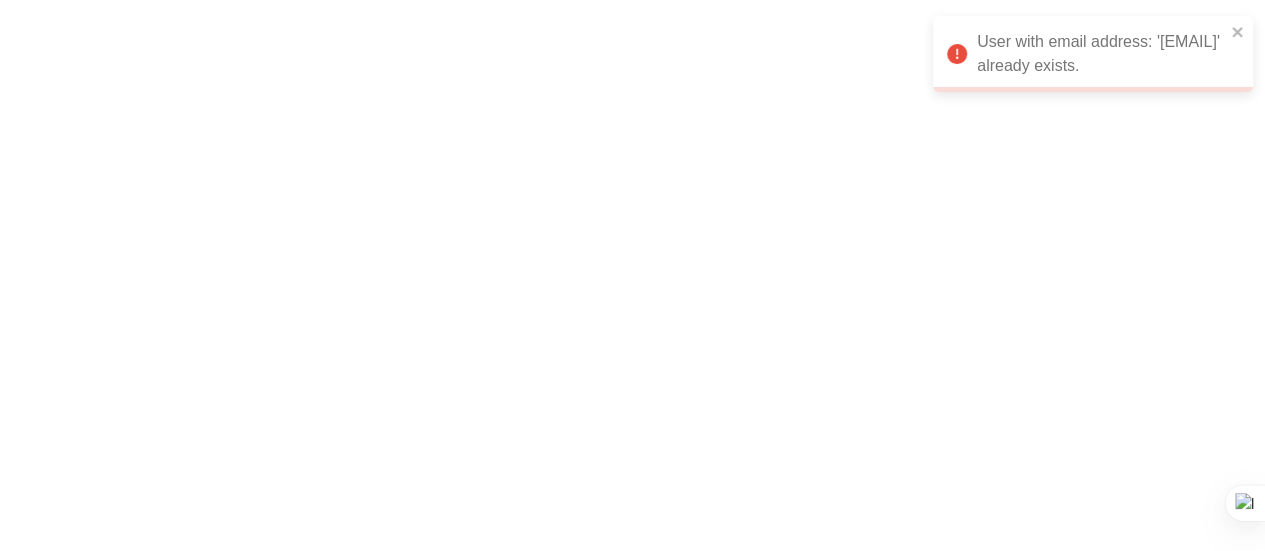 scroll, scrollTop: 0, scrollLeft: 0, axis: both 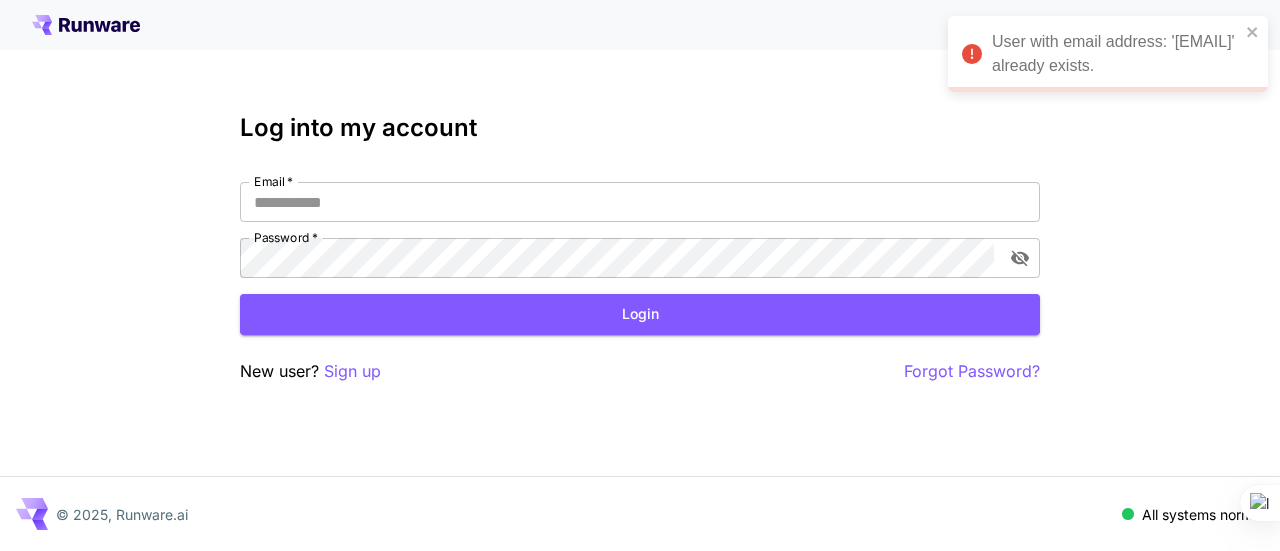 type on "**********" 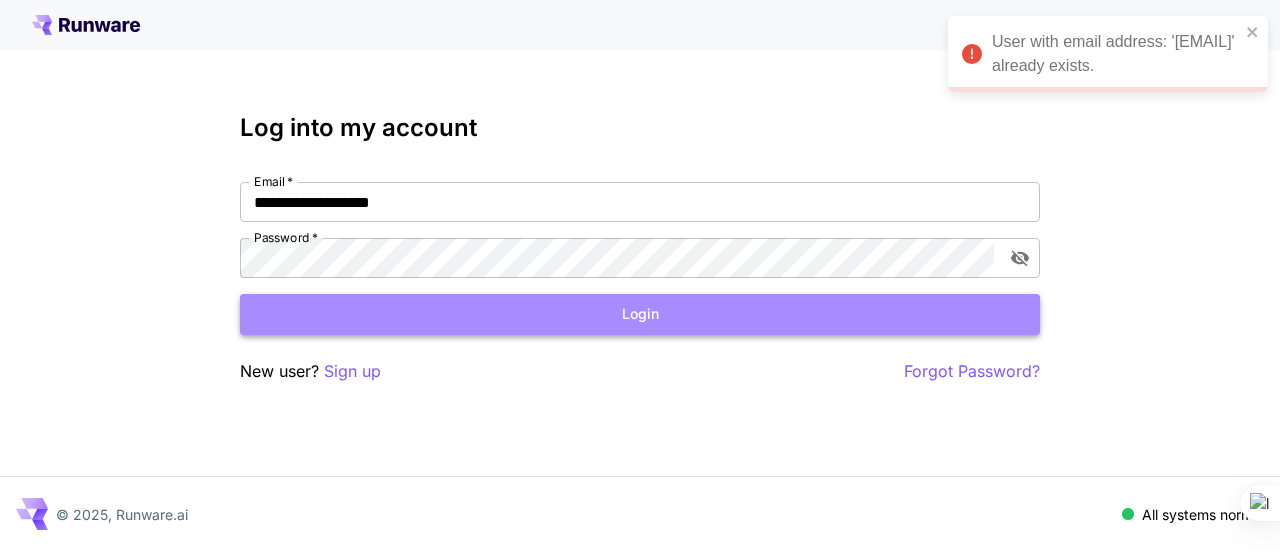 click on "Login" at bounding box center (640, 314) 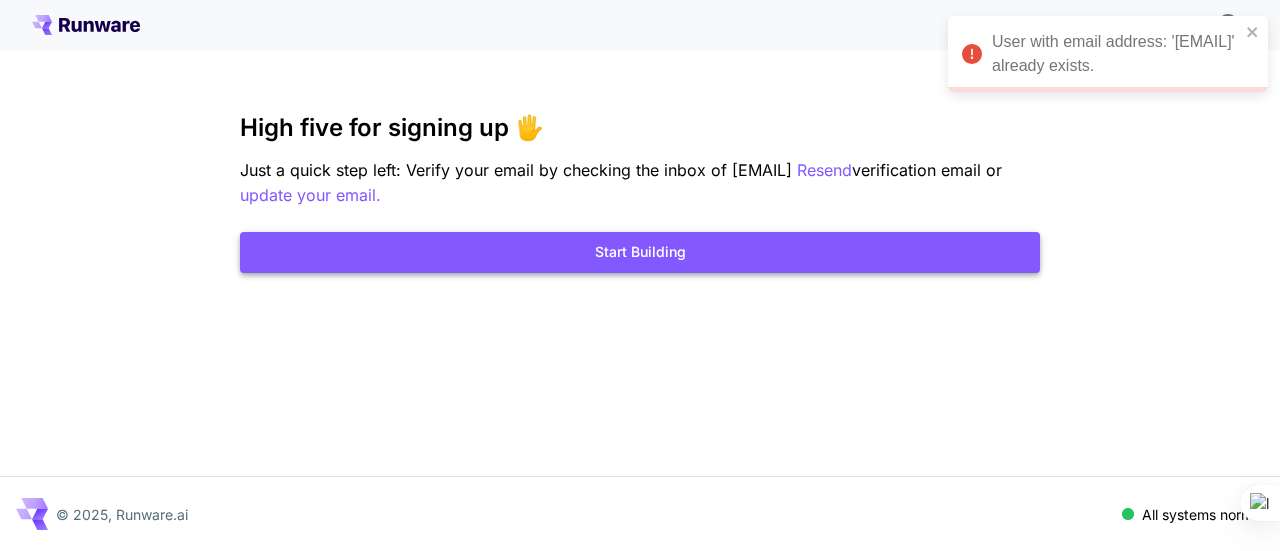 click on "Start Building" at bounding box center [640, 252] 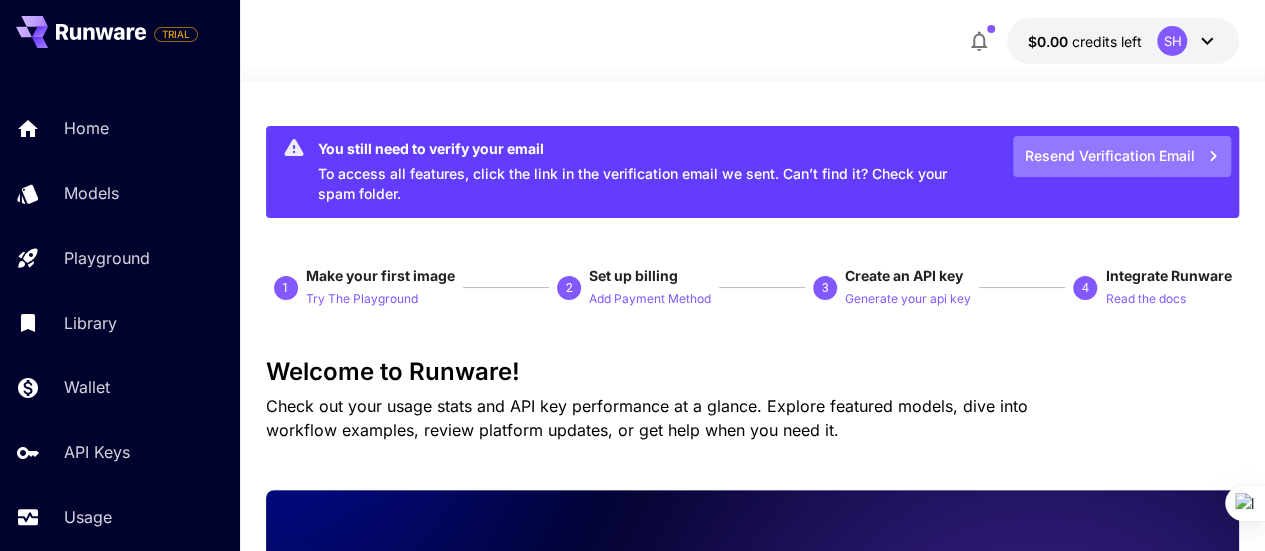 click on "Resend Verification Email" at bounding box center (1122, 156) 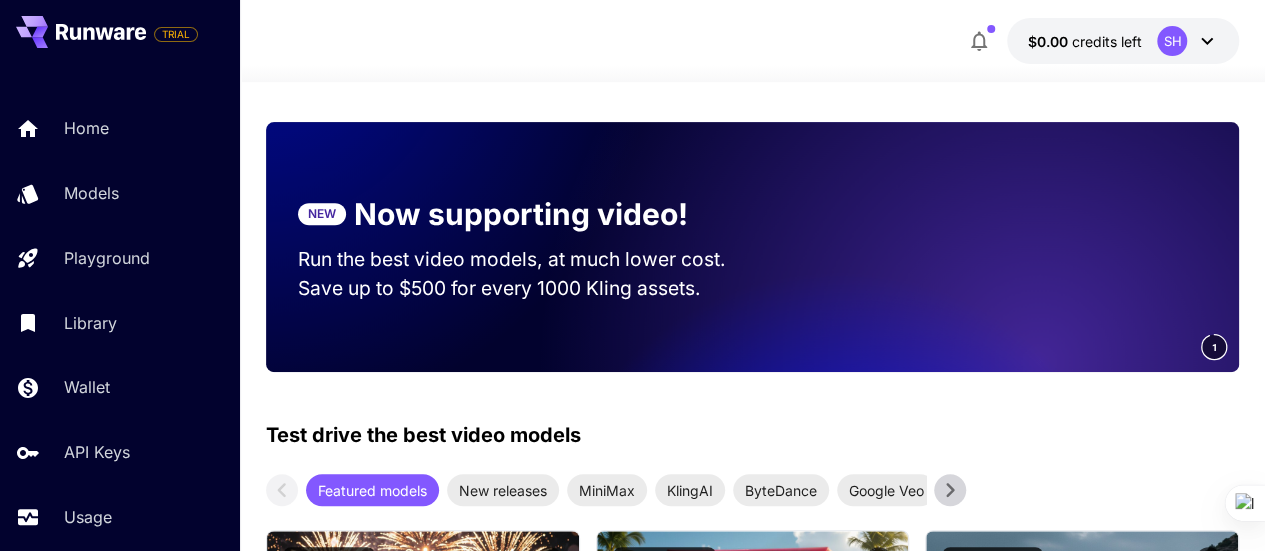 scroll, scrollTop: 0, scrollLeft: 0, axis: both 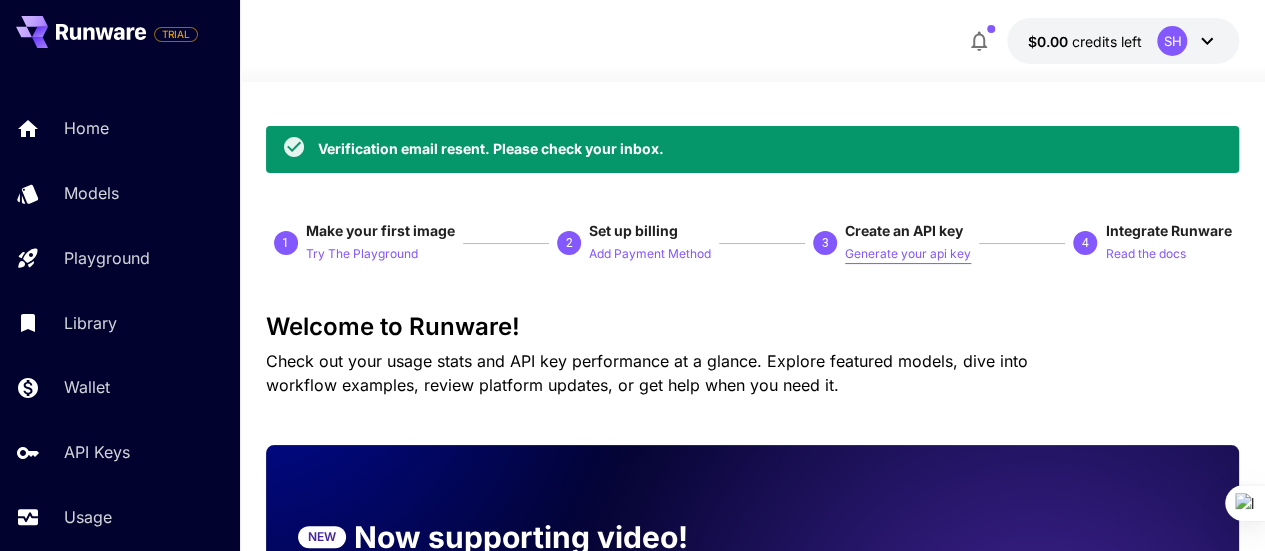 click on "Generate your api key" at bounding box center (908, 254) 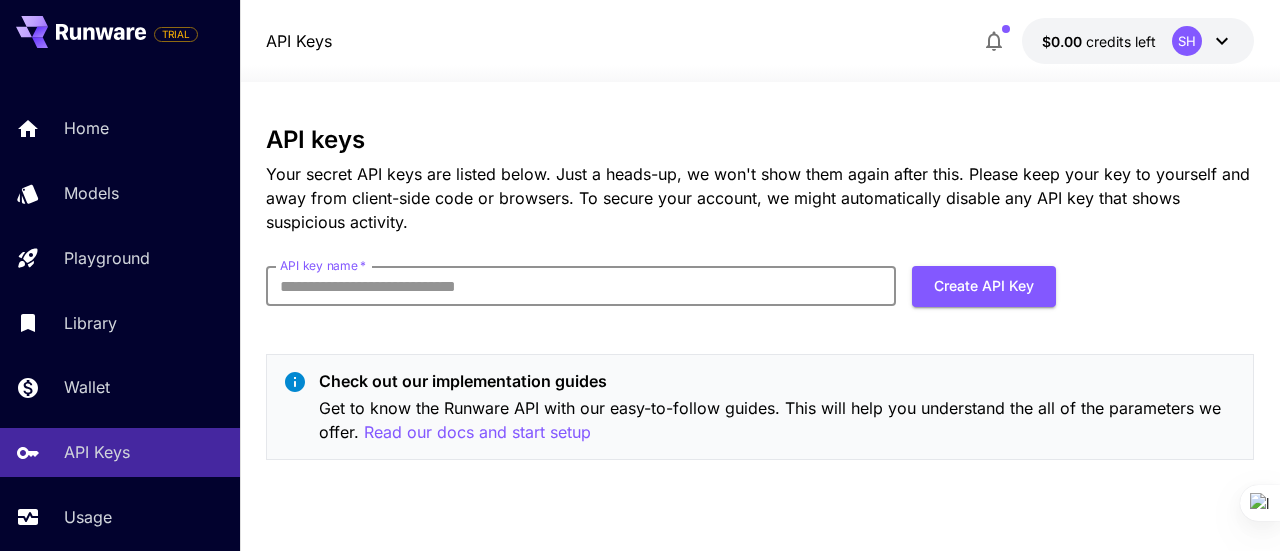 click on "API key name   *" at bounding box center (581, 286) 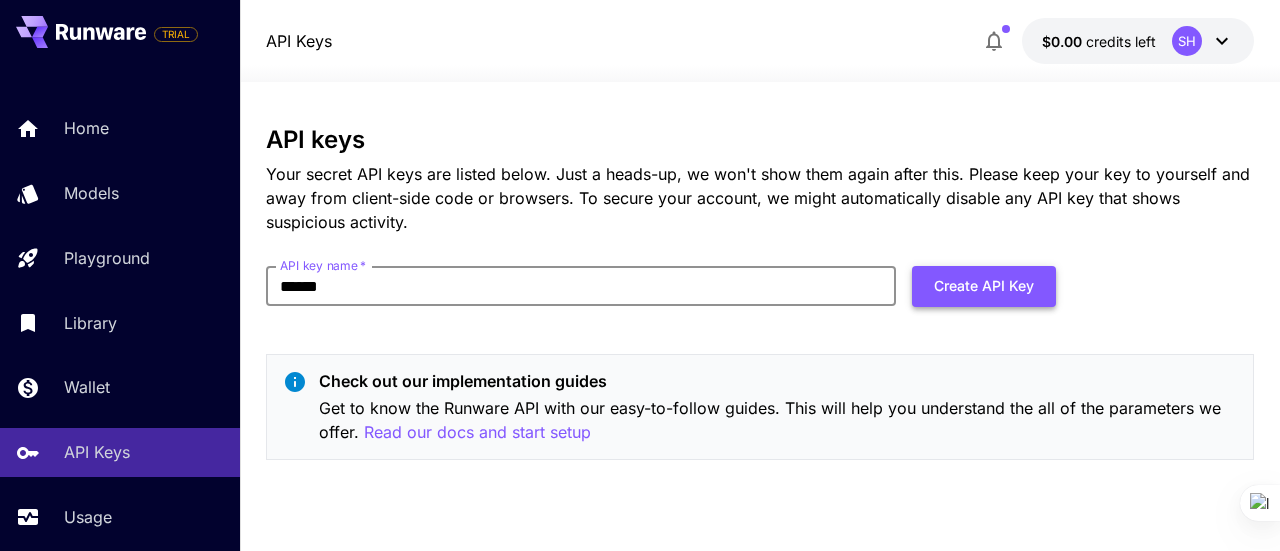 type on "******" 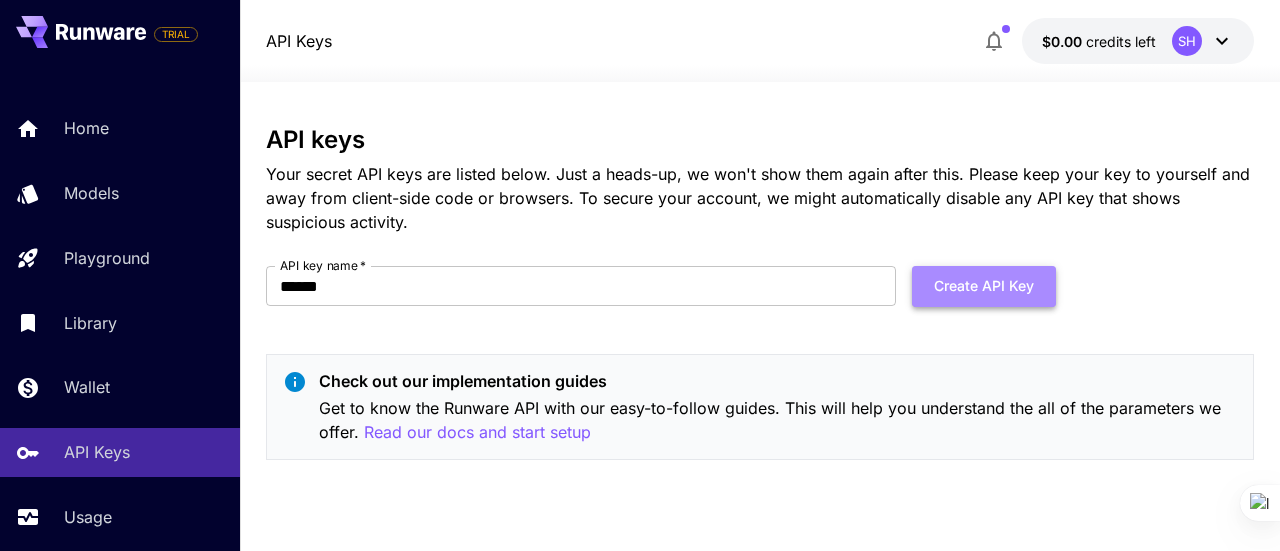 click on "Create API Key" at bounding box center (984, 286) 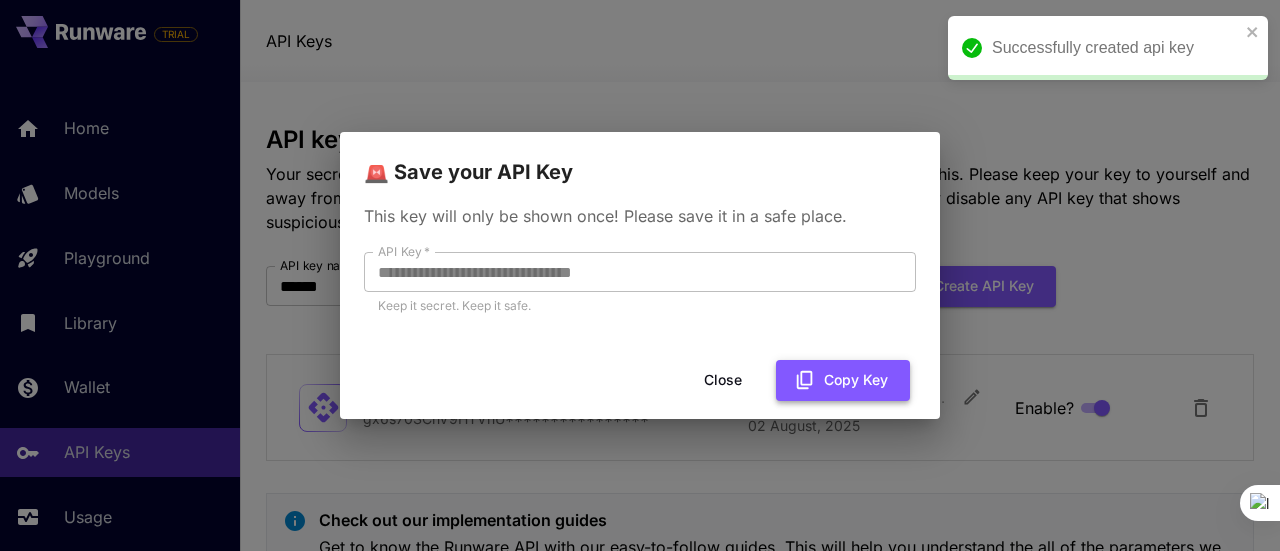 click 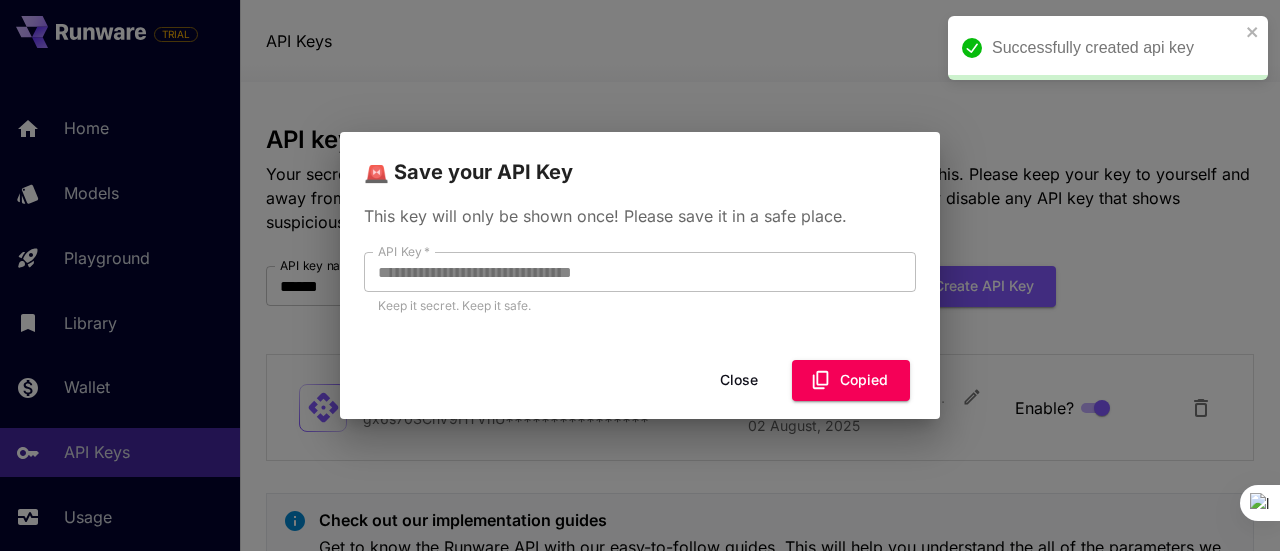 click on "Close" at bounding box center [739, 380] 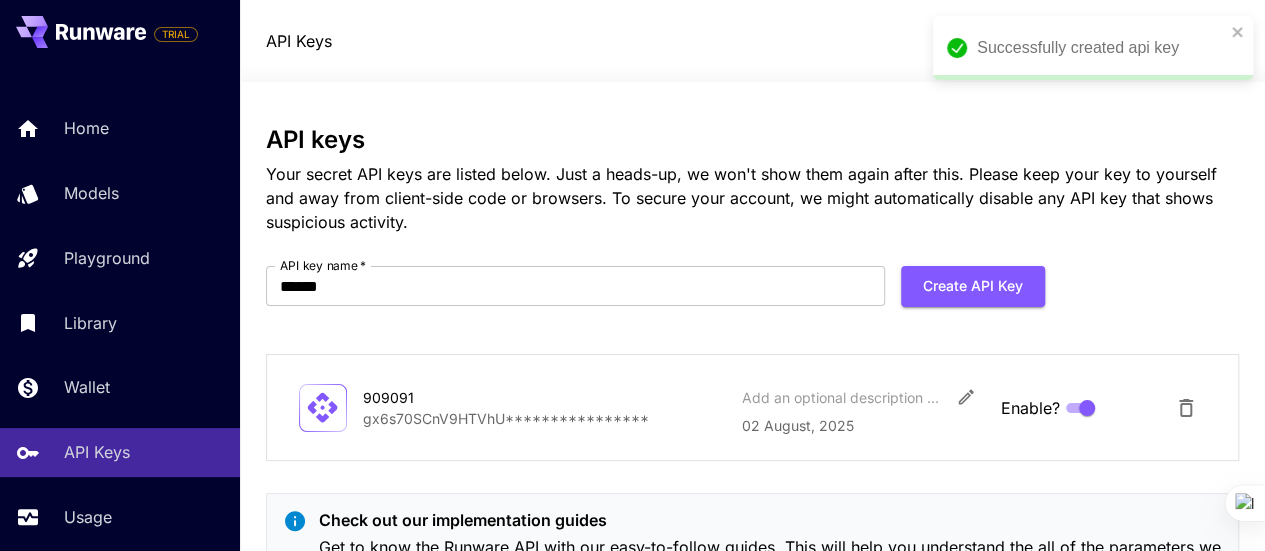 scroll, scrollTop: 106, scrollLeft: 0, axis: vertical 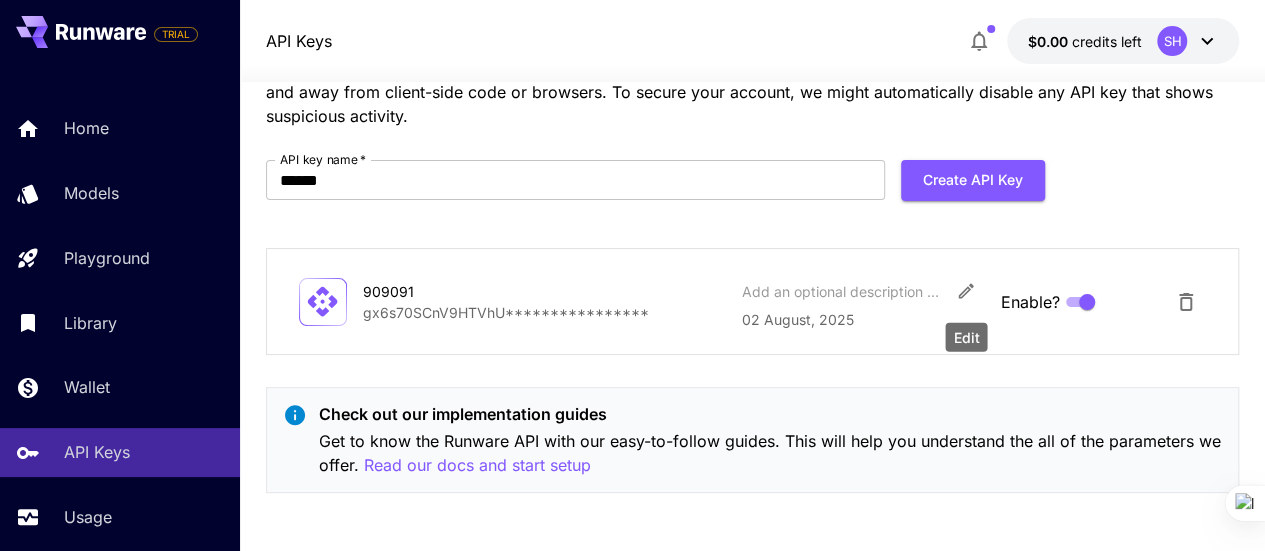 click 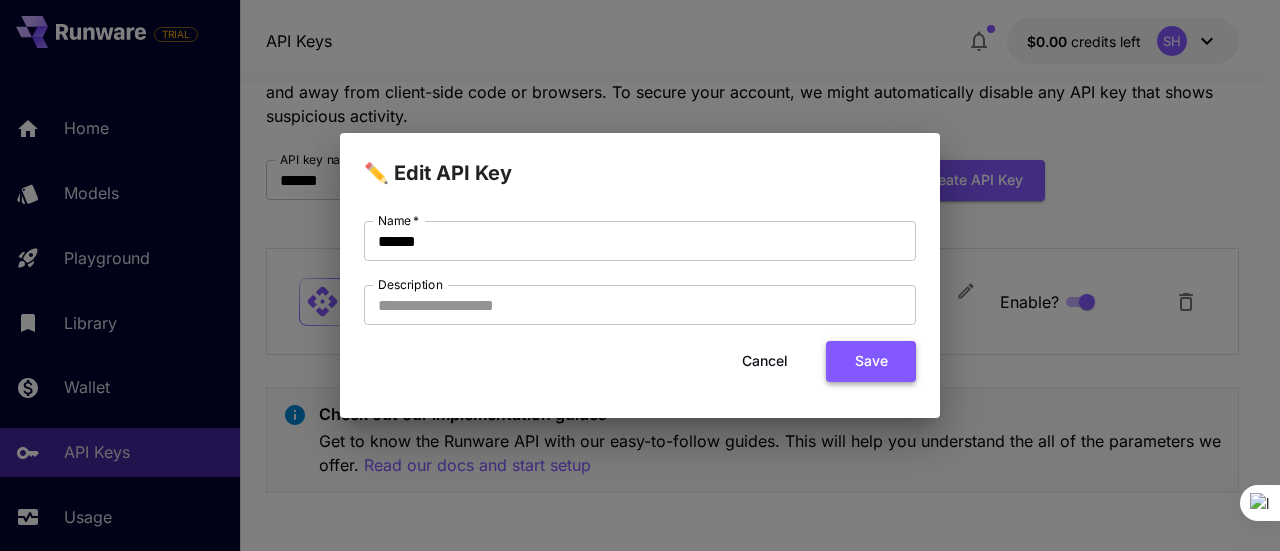 click on "Save" at bounding box center (871, 361) 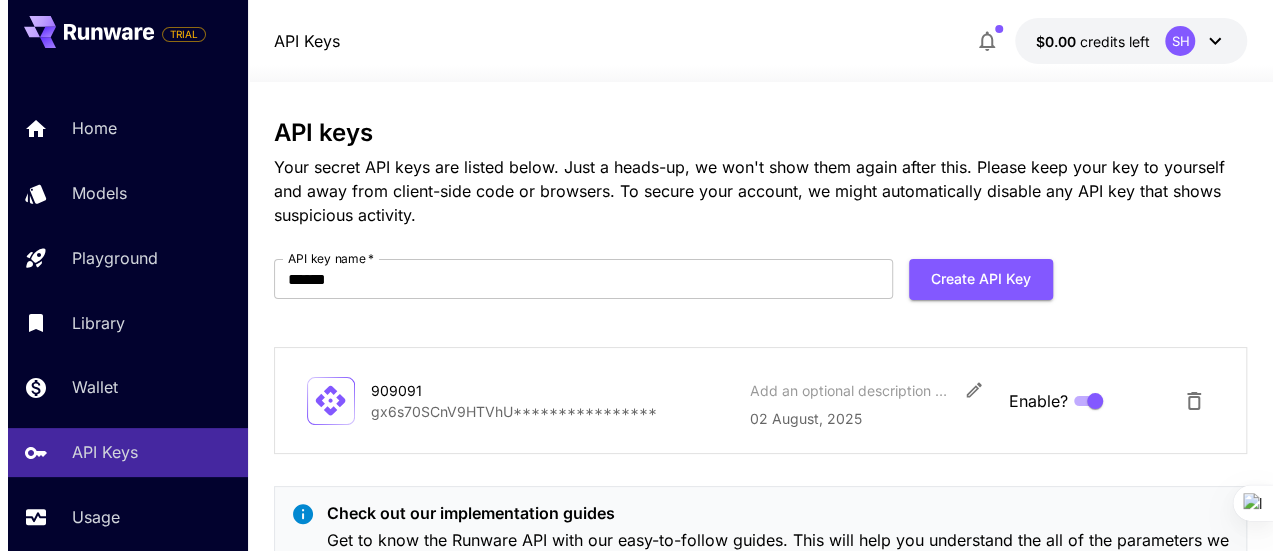 scroll, scrollTop: 0, scrollLeft: 0, axis: both 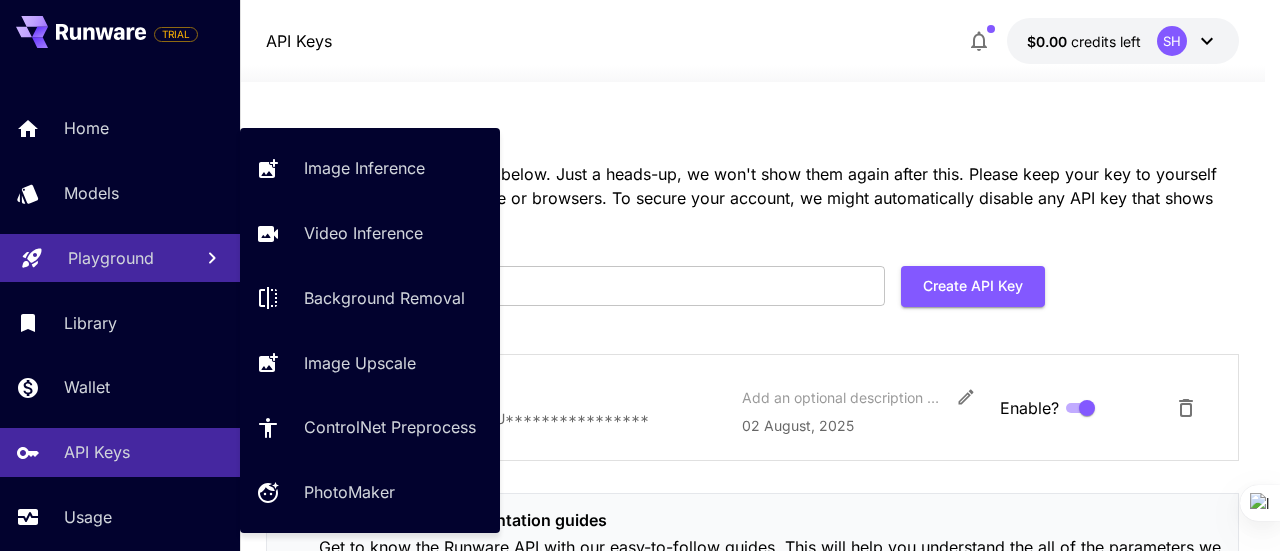 click on "Playground" at bounding box center [111, 258] 